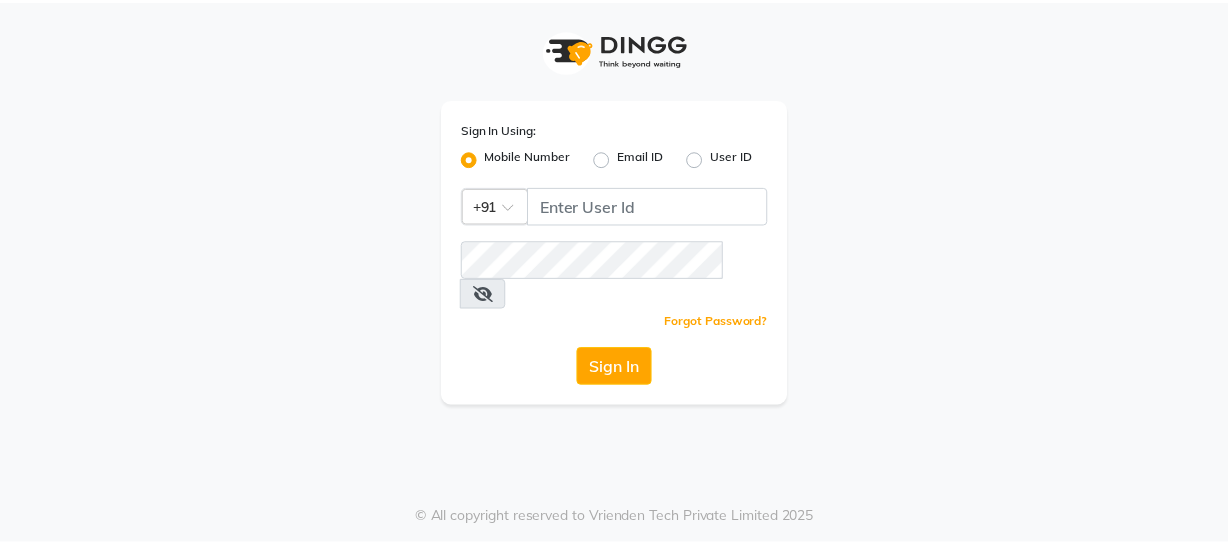 scroll, scrollTop: 0, scrollLeft: 0, axis: both 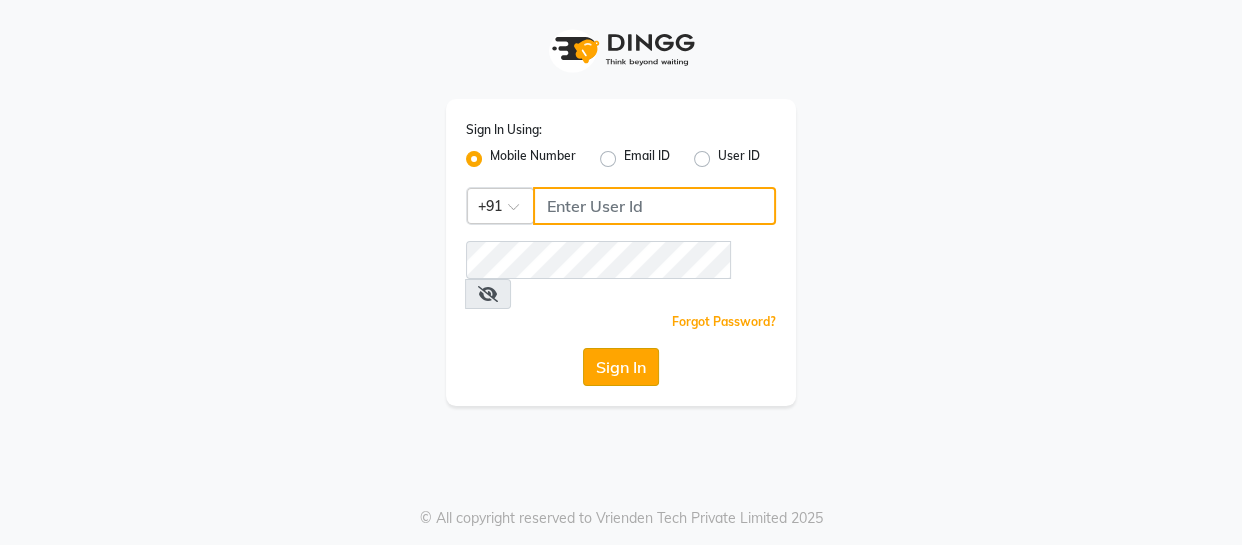 type on "9884040030" 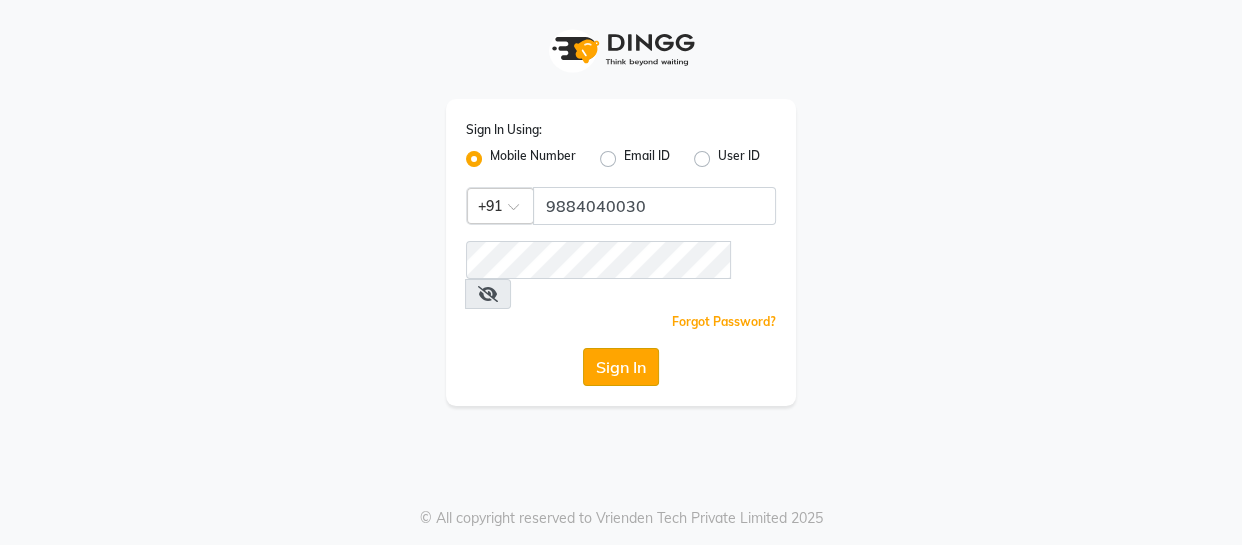 click on "Sign In" 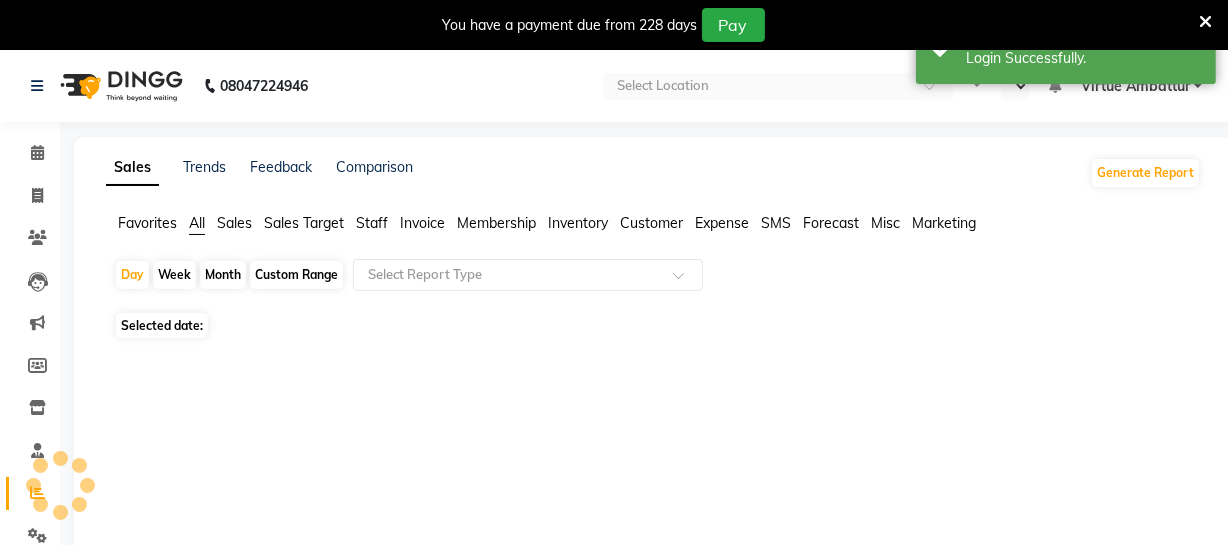 select on "en" 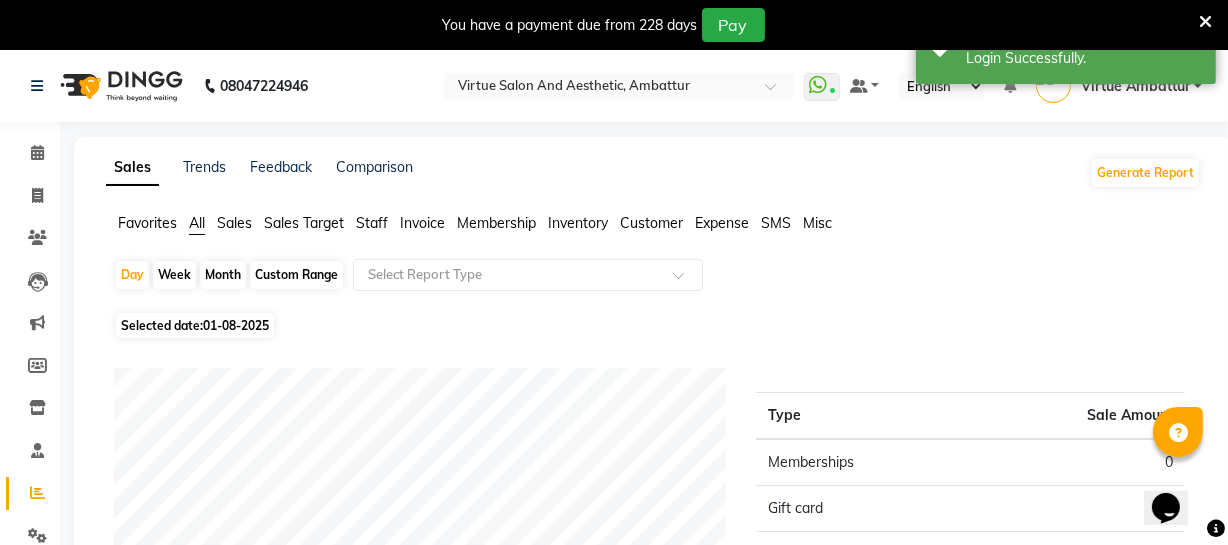 scroll, scrollTop: 0, scrollLeft: 0, axis: both 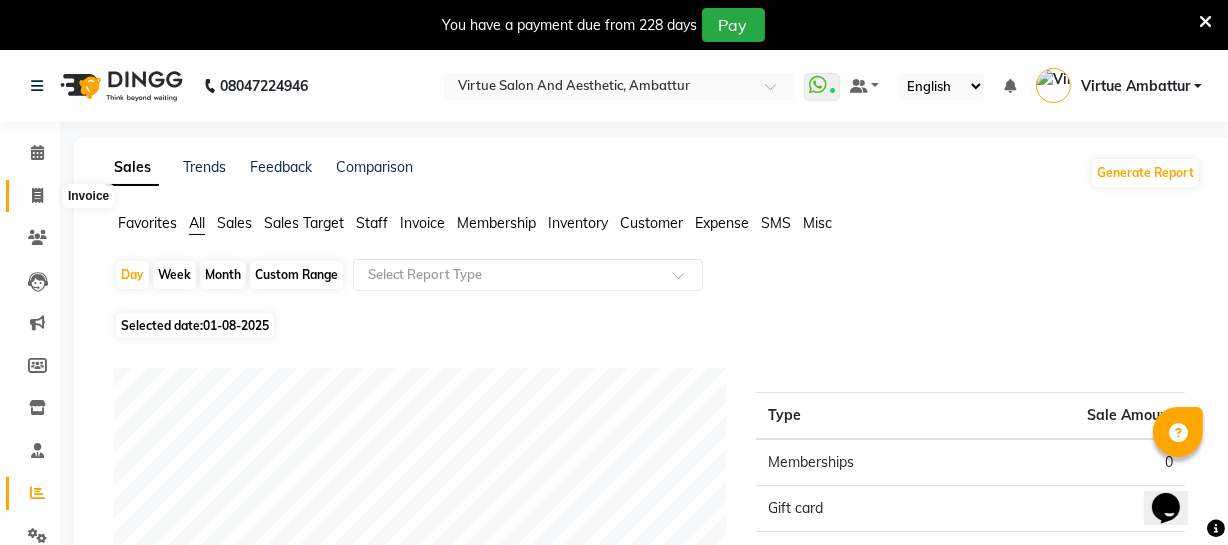 click 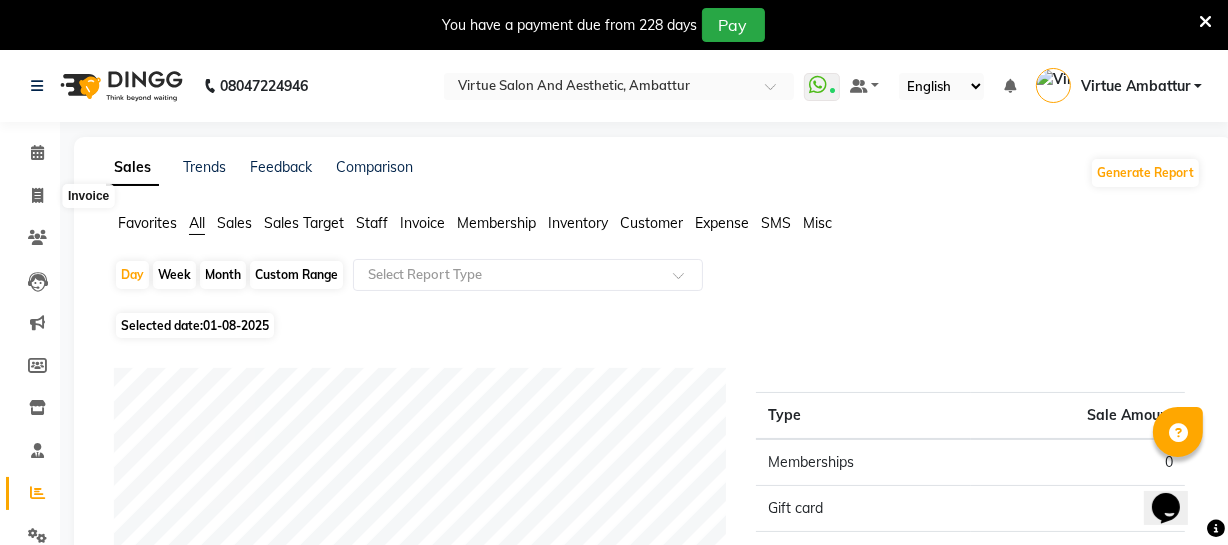 select on "service" 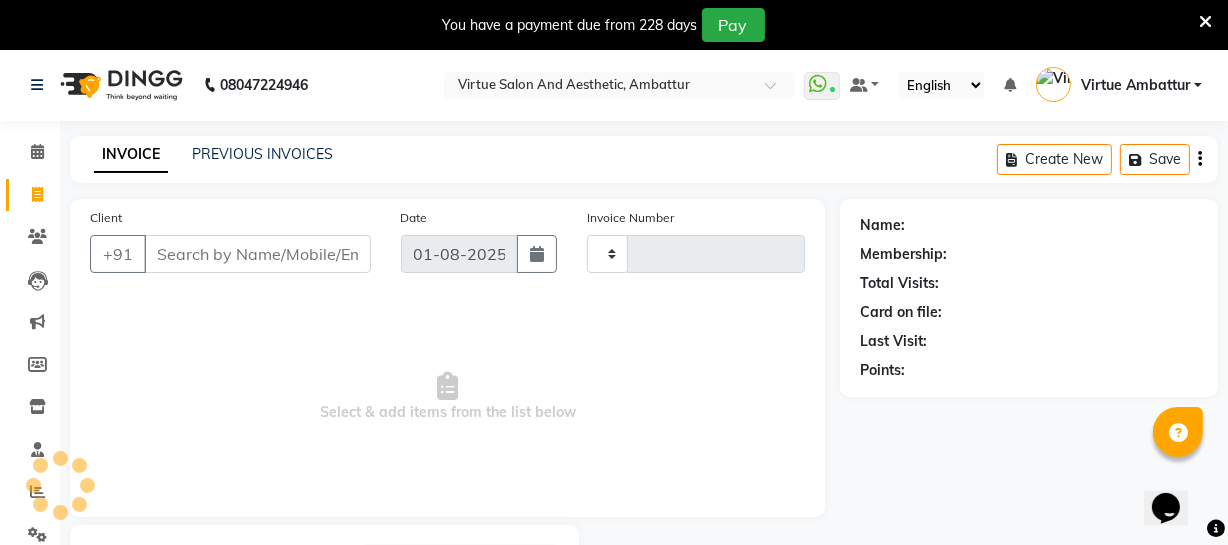 type on "2444" 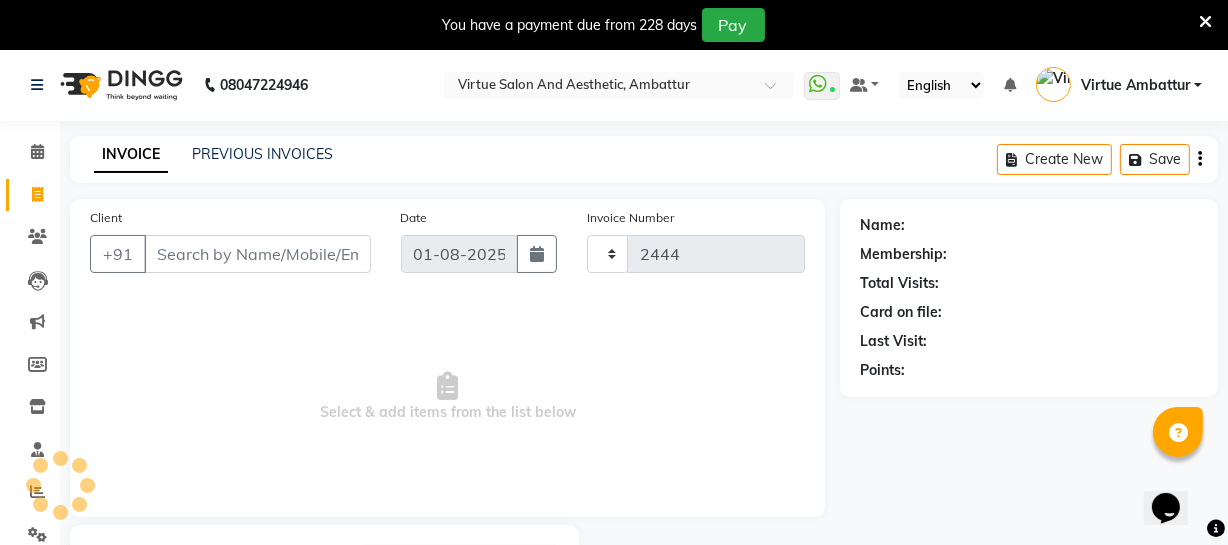 scroll, scrollTop: 107, scrollLeft: 0, axis: vertical 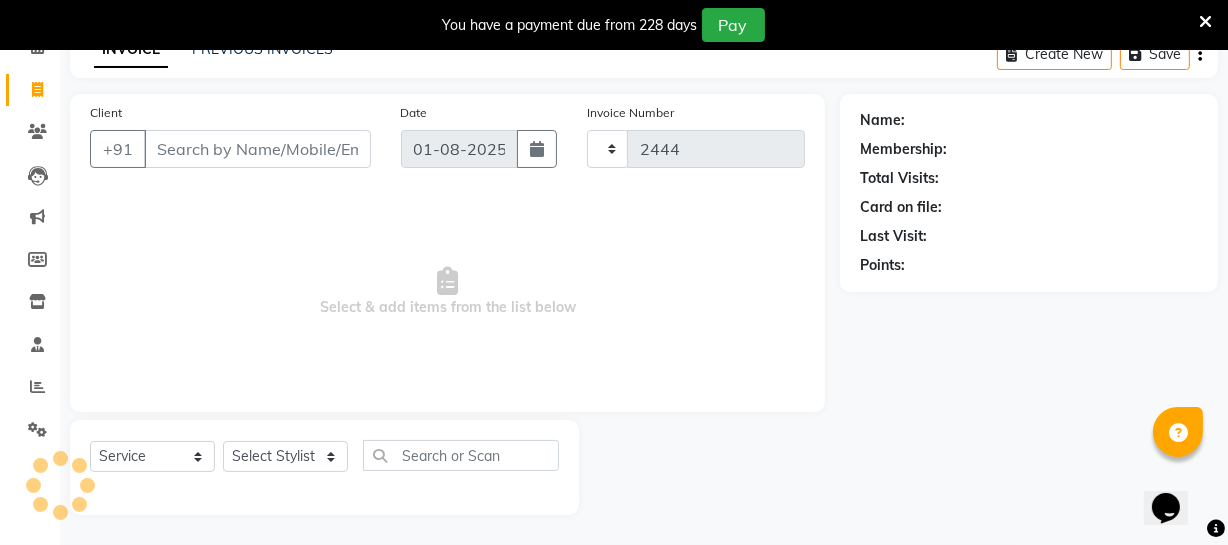 select on "5237" 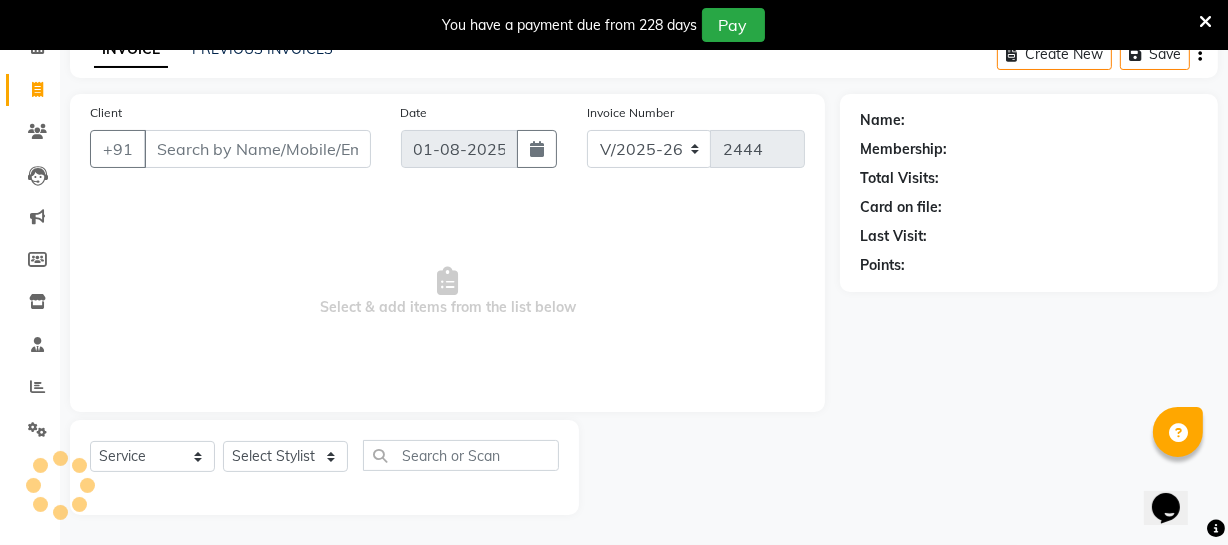 click on "Client" at bounding box center (257, 149) 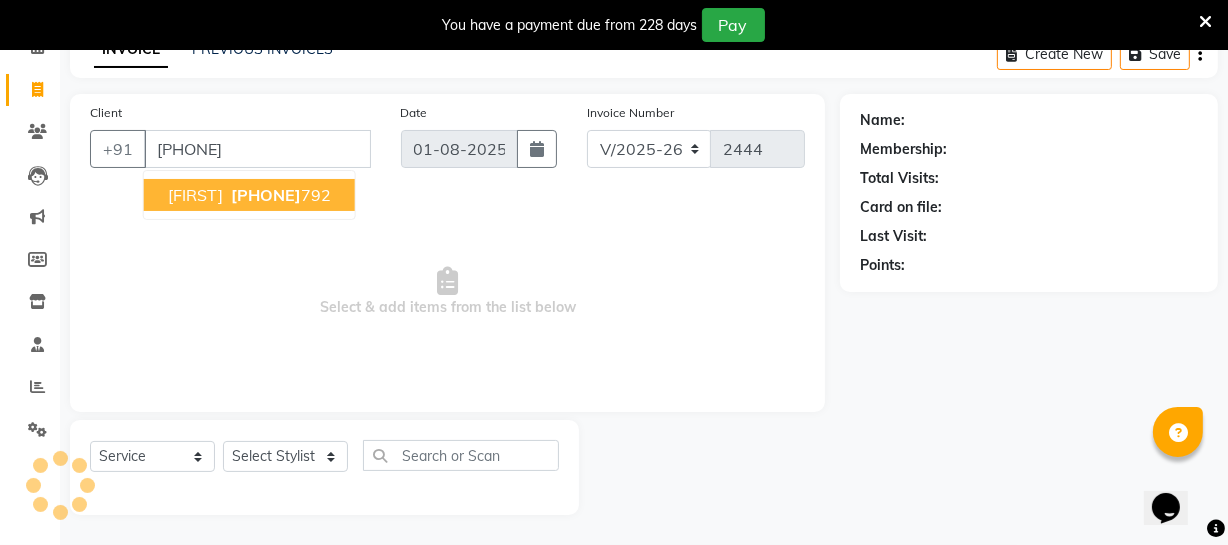 type on "[PHONE]" 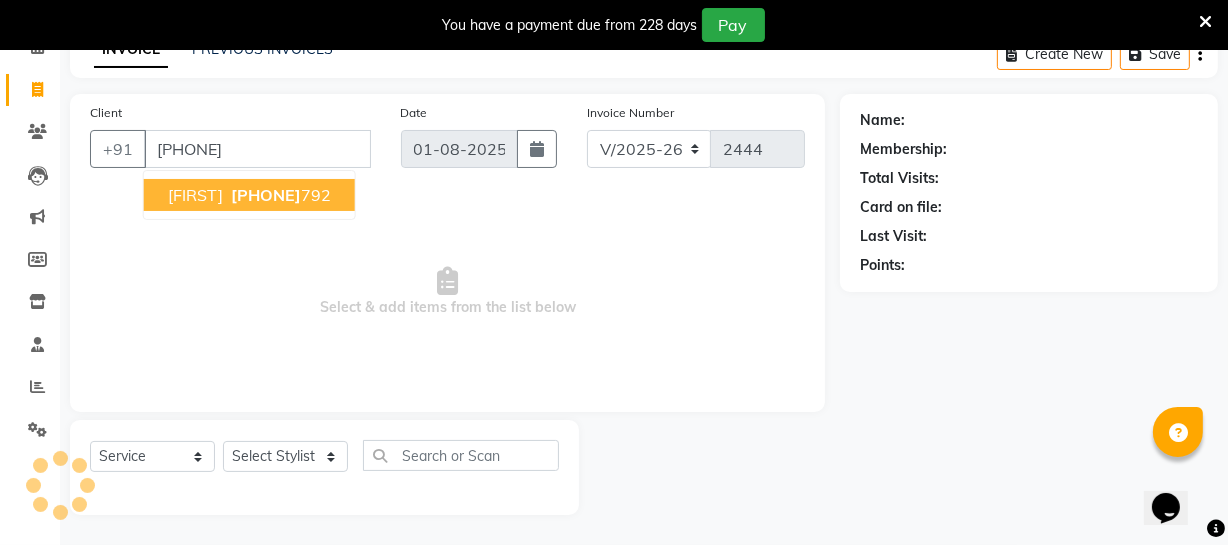 select on "1: Object" 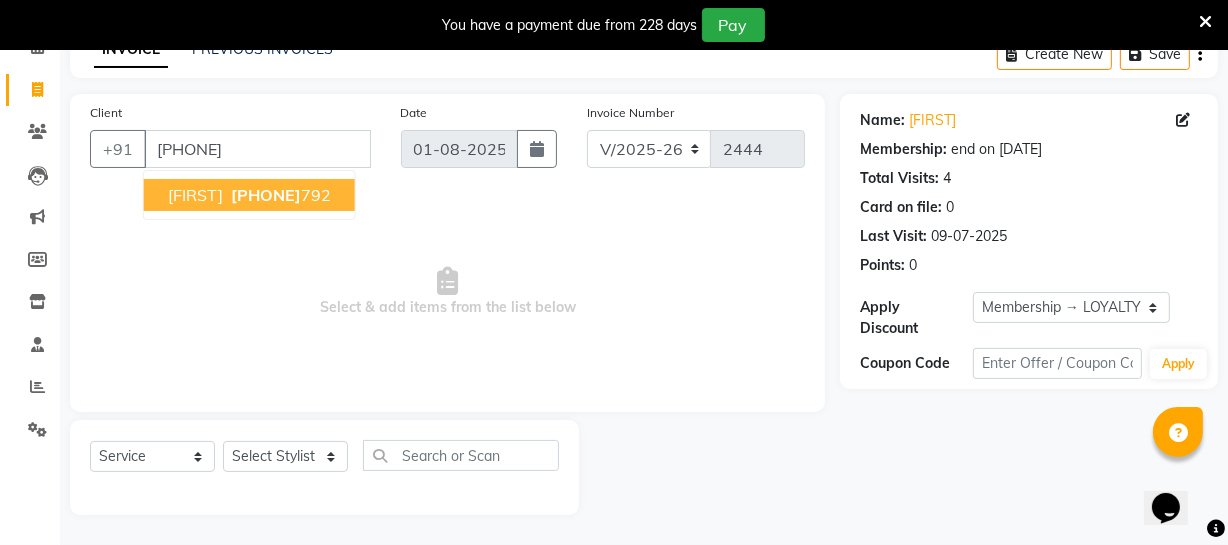 click on "[PHONE]" at bounding box center [266, 195] 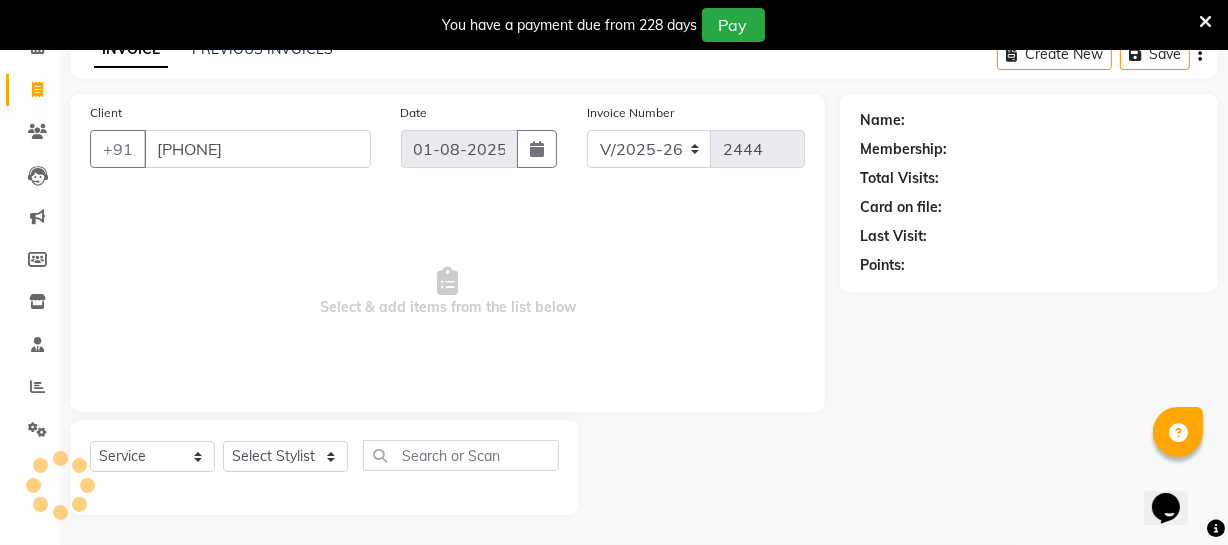 select on "1: Object" 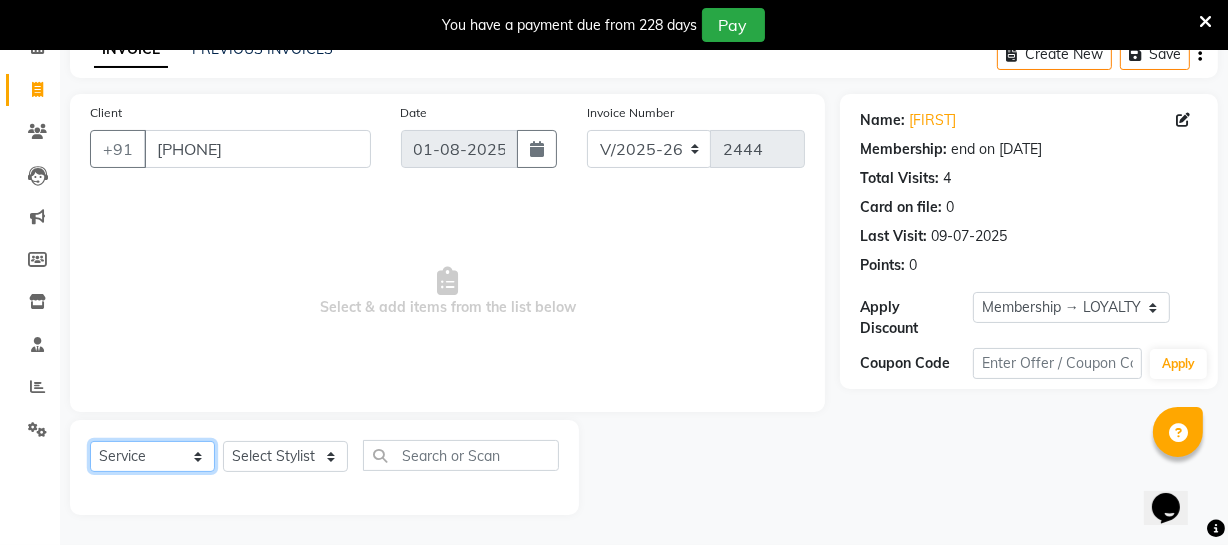 click on "Select  Service  Product  Membership  Package Voucher Prepaid Gift Card" 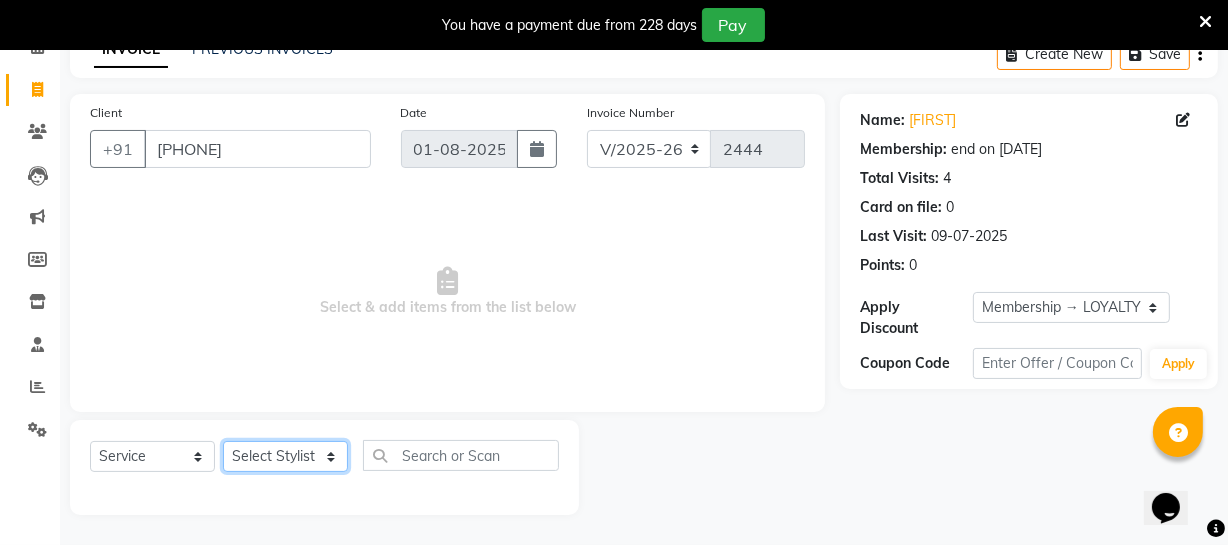click on "Select Stylist Archana Bhagi Deepika Devi Dilip  Divya Dolly Dr Prakash Faizan Geetha Virtue TC Gopi Madan Aravind Make up Mani Unisex Stylist Manoj Meena Moses Nandhini Raju Unisex Ramya RICITTA Sahil Unisex Santhosh Sathya Shantha kumar Shanthi Surya Thiru Virtue Aesthetic Virtue Ambattur" 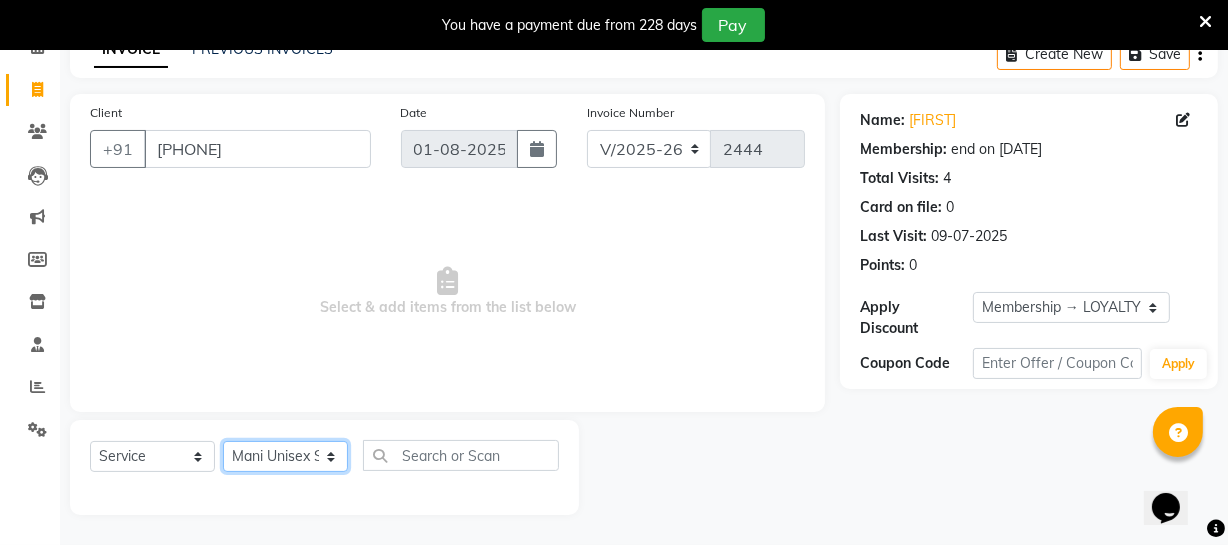 click on "Select Stylist Archana Bhagi Deepika Devi Dilip  Divya Dolly Dr Prakash Faizan Geetha Virtue TC Gopi Madan Aravind Make up Mani Unisex Stylist Manoj Meena Moses Nandhini Raju Unisex Ramya RICITTA Sahil Unisex Santhosh Sathya Shantha kumar Shanthi Surya Thiru Virtue Aesthetic Virtue Ambattur" 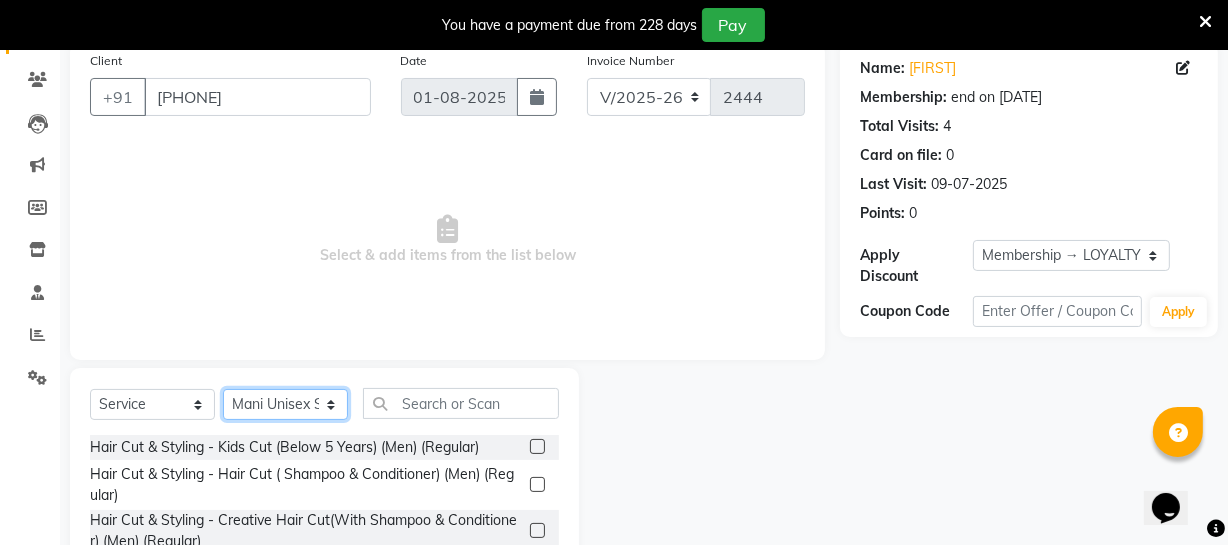 scroll, scrollTop: 198, scrollLeft: 0, axis: vertical 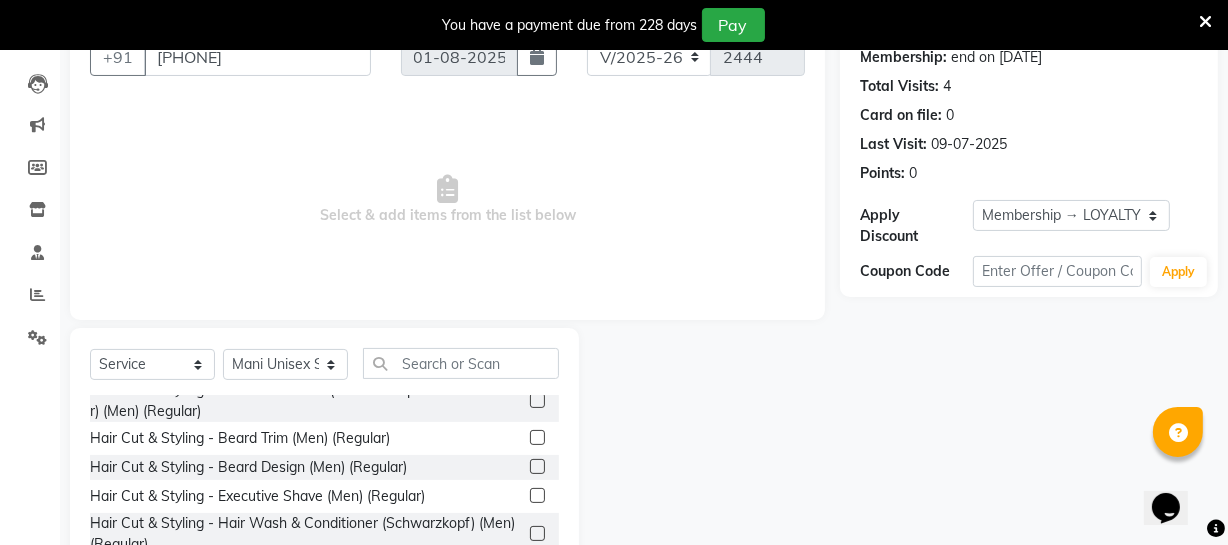click 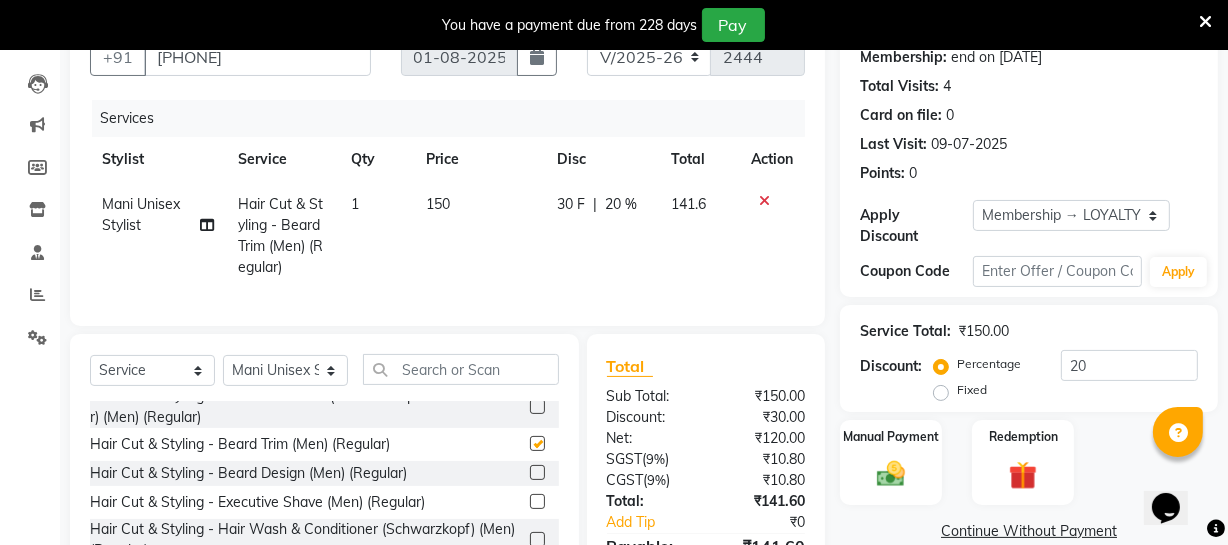checkbox on "false" 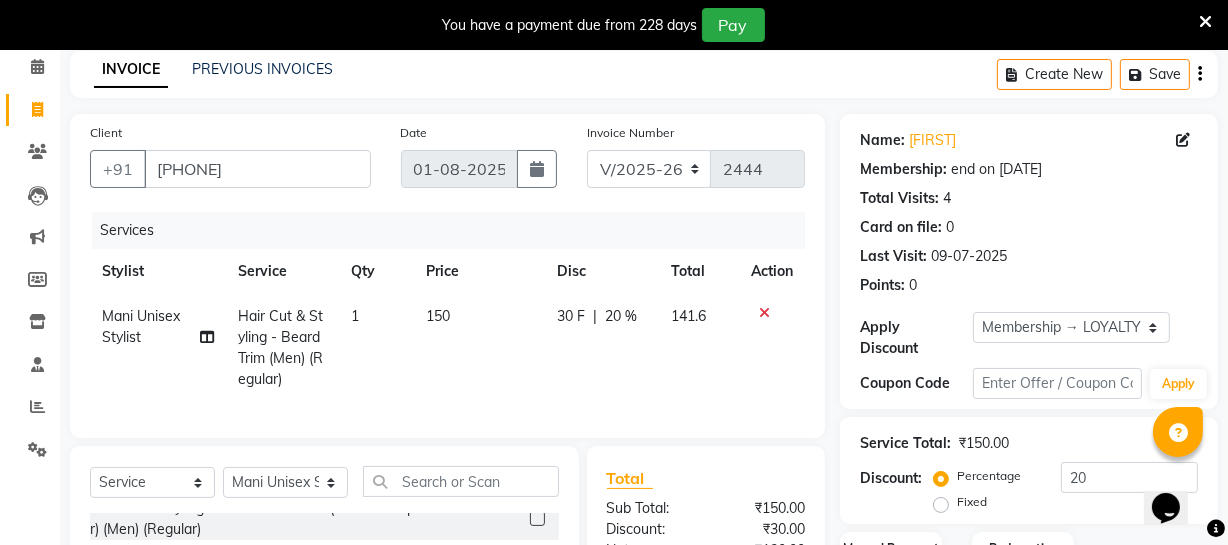 scroll, scrollTop: 53, scrollLeft: 0, axis: vertical 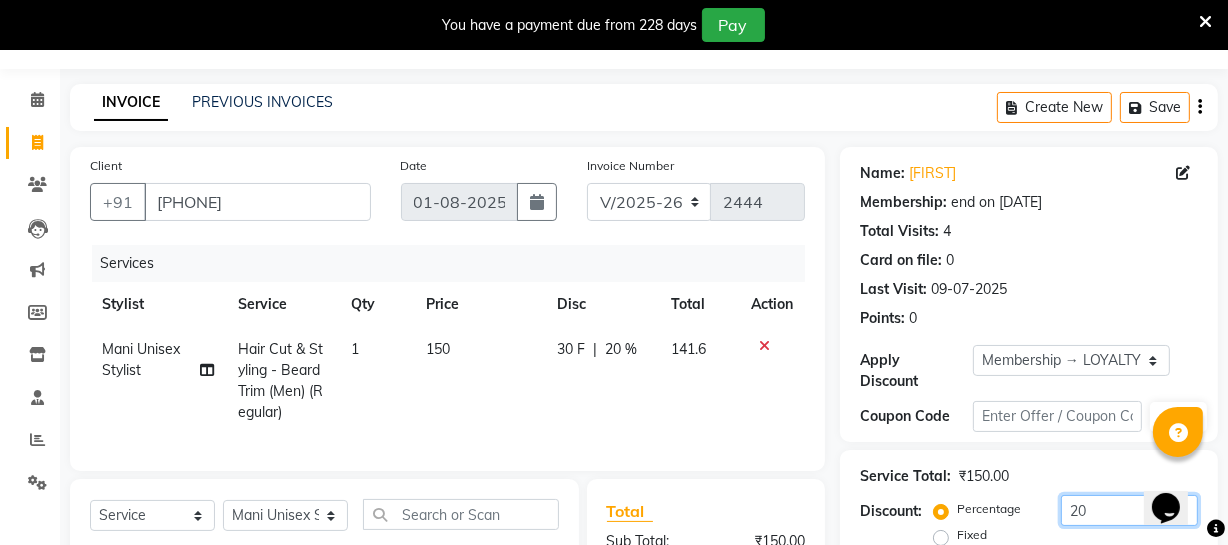 drag, startPoint x: 1102, startPoint y: 514, endPoint x: 956, endPoint y: 499, distance: 146.76852 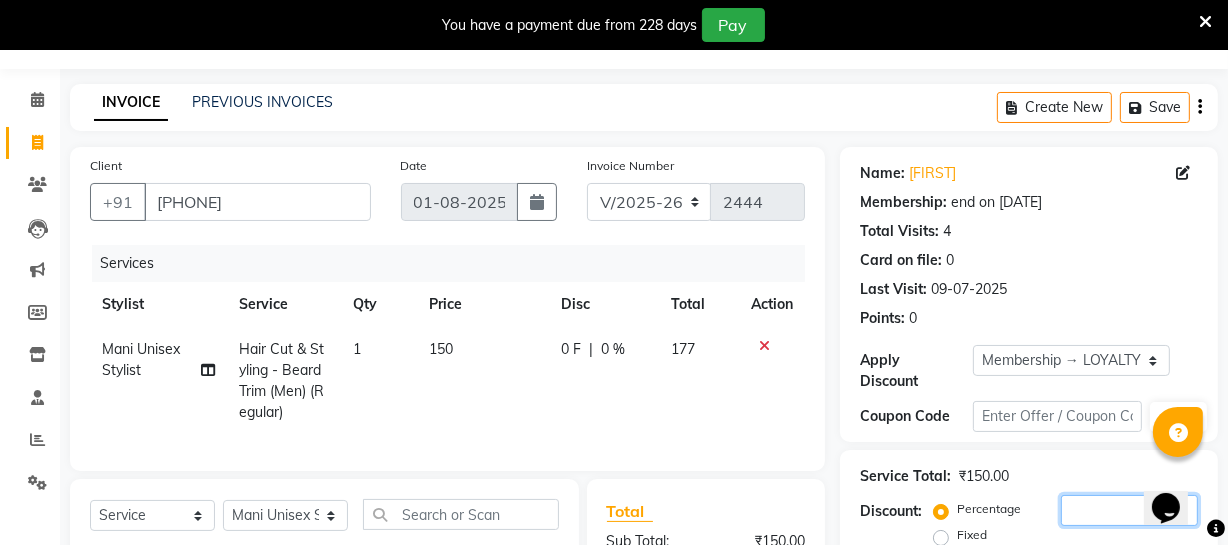 type 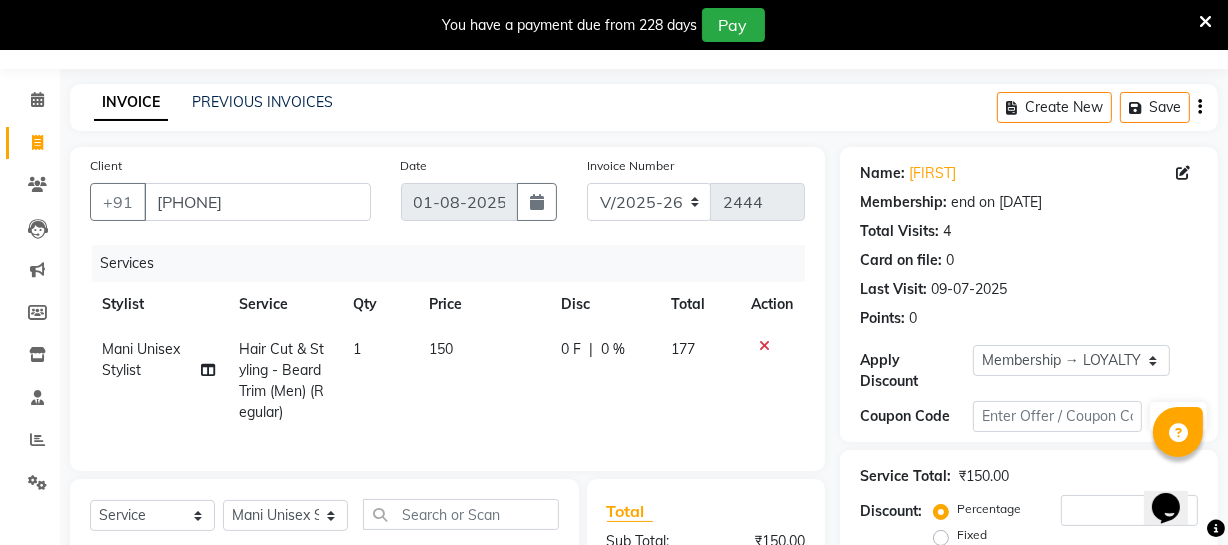 click on "150" 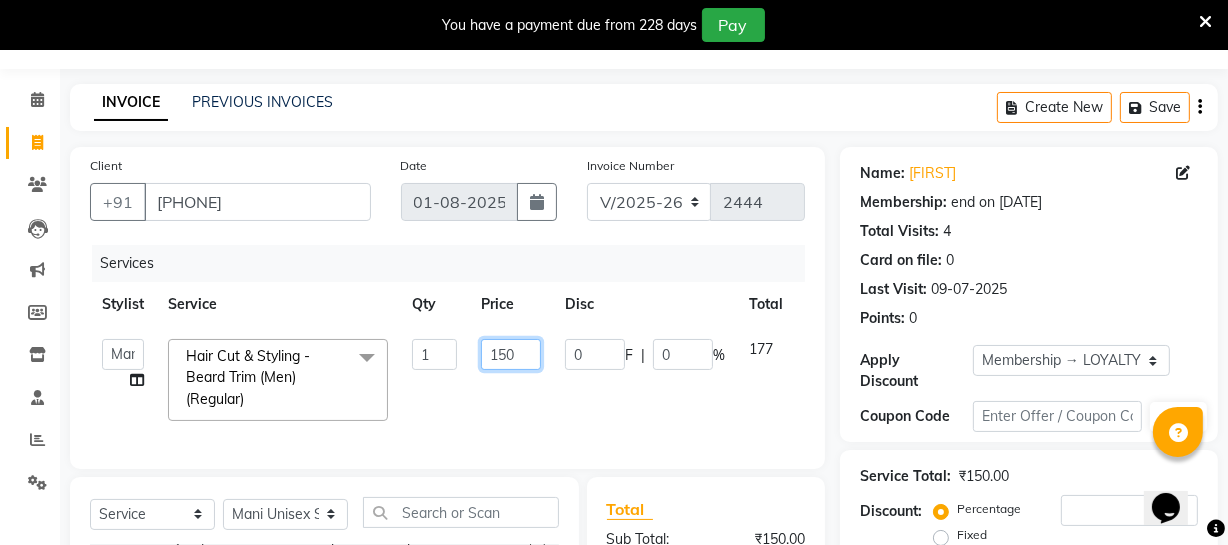drag, startPoint x: 496, startPoint y: 348, endPoint x: 507, endPoint y: 348, distance: 11 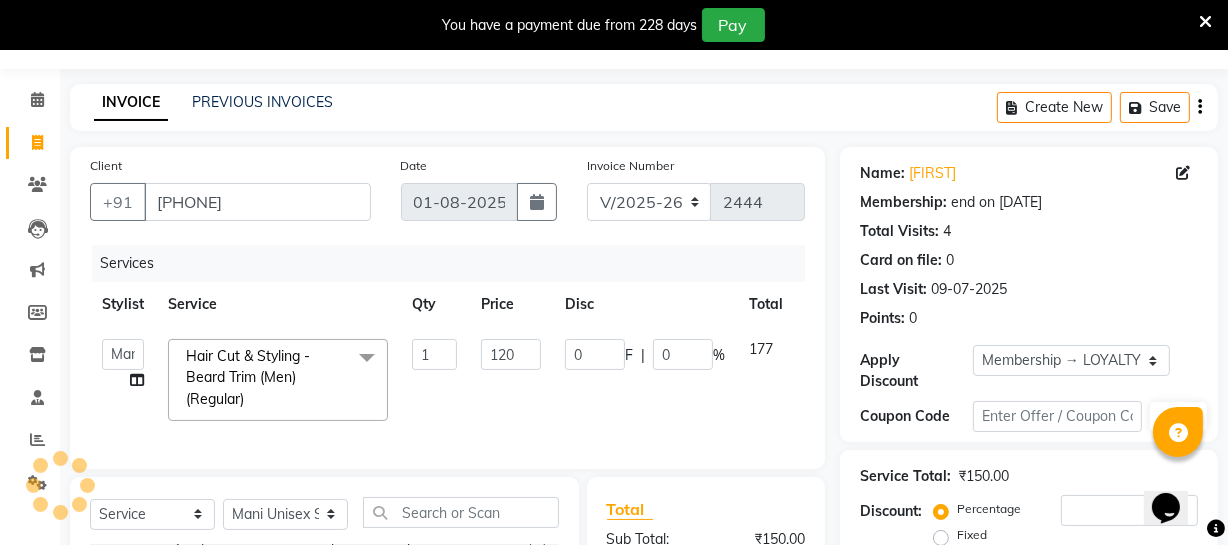 click on "Client [PHONE] Date [DATE] Invoice Number V/2025 V/2025-26 2444 Services Stylist Service Qty Price Disc Total Action  [FIRST]   [FIRST]   [FIRST]   [FIRST]   [FIRST]    [FIRST]   [FIRST]   Dr [FIRST]   [FIRST]   [FIRST] Virtue TC   [FIRST]   [FIRST] [LAST]   [FIRST]   [FIRST]   [FIRST]   [FIRST]   [FIRST]   [FIRST]   [FIRST]   [FIRST]   [FIRST]   [FIRST]   [FIRST]   [FIRST]   [FIRST]   [FIRST]   [FIRST]   [FIRST]   [FIRST]   [FIRST]   [FIRST]  Hair Cut & Styling - Beard Trim (Men) (Regular)  x Hair Cut & Styling - Kids Cut (Below 5 Years) (Men) (Regular) Hair Cut & Styling - Hair Cut ( Shampoo & Conditioner) (Men) (Regular) Hair Cut & Styling - Creative Hair Cut(With Shampoo & Conditioner) (Men) (Regular) Hair Cut & Styling - Beard Trim (Men) (Regular) Hair Cut & Styling - Beard Design (Men) (Regular) Hair Cut & Styling - Executive Shave (Men) (Regular) Hair Cut & Styling - Hair Wash & Conditioner (Schwarzkopf) (Men) (Regular) Hair Cut & Styling - Kids Cut (Below 5 Years) (Men) (Member) Demo" 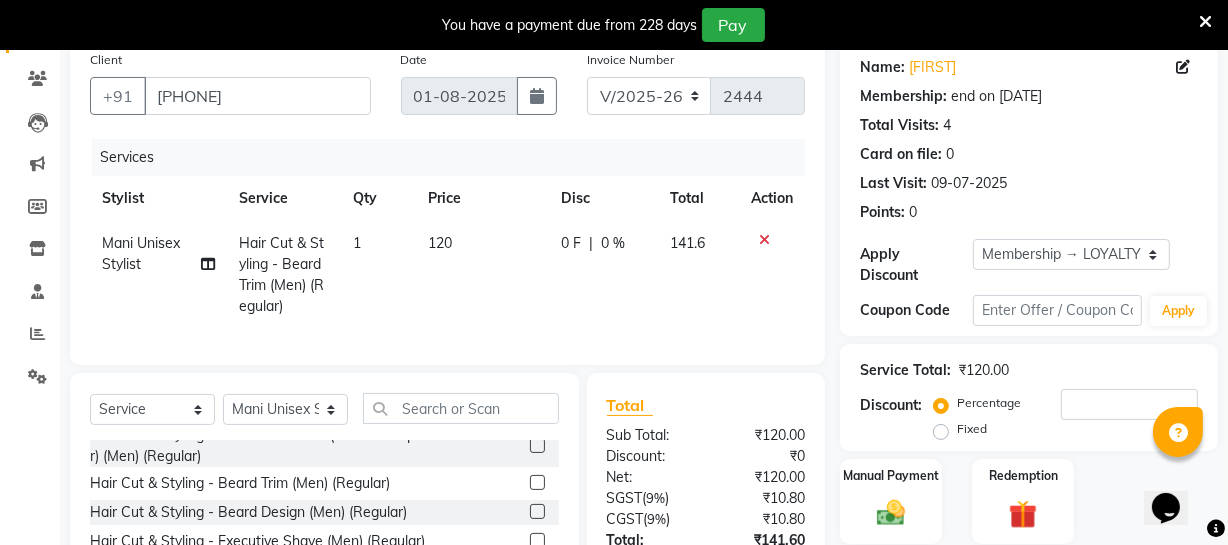 scroll, scrollTop: 326, scrollLeft: 0, axis: vertical 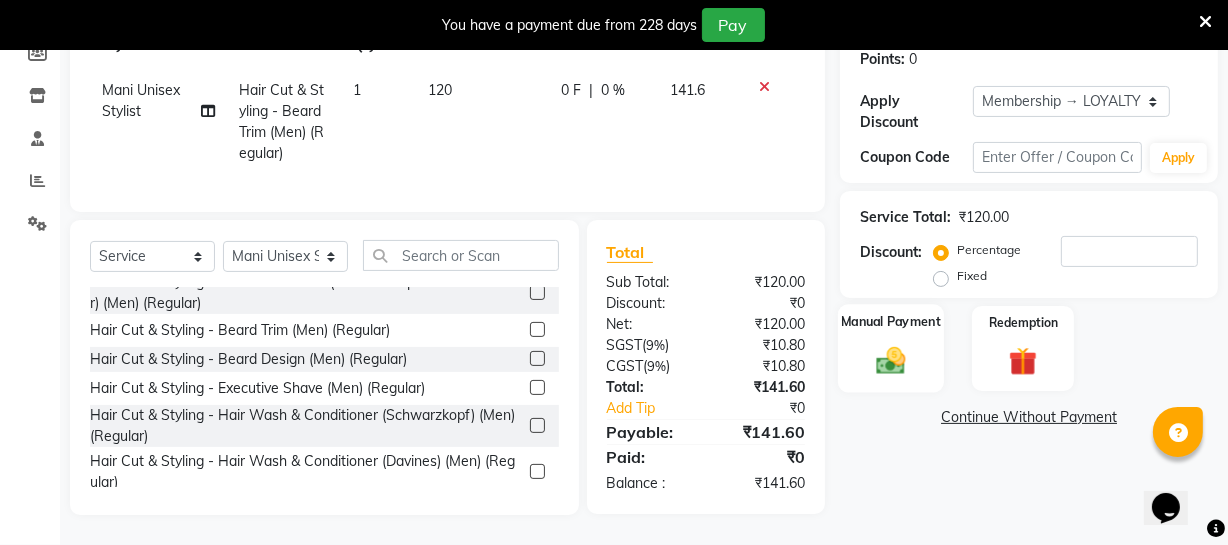 click on "Manual Payment" 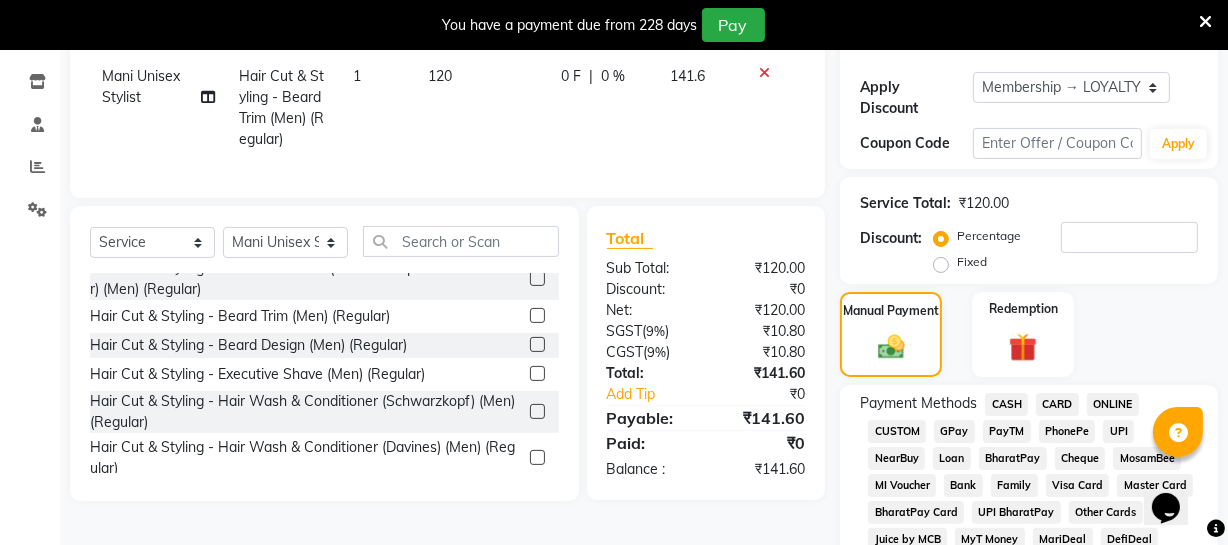 click on "ONLINE" 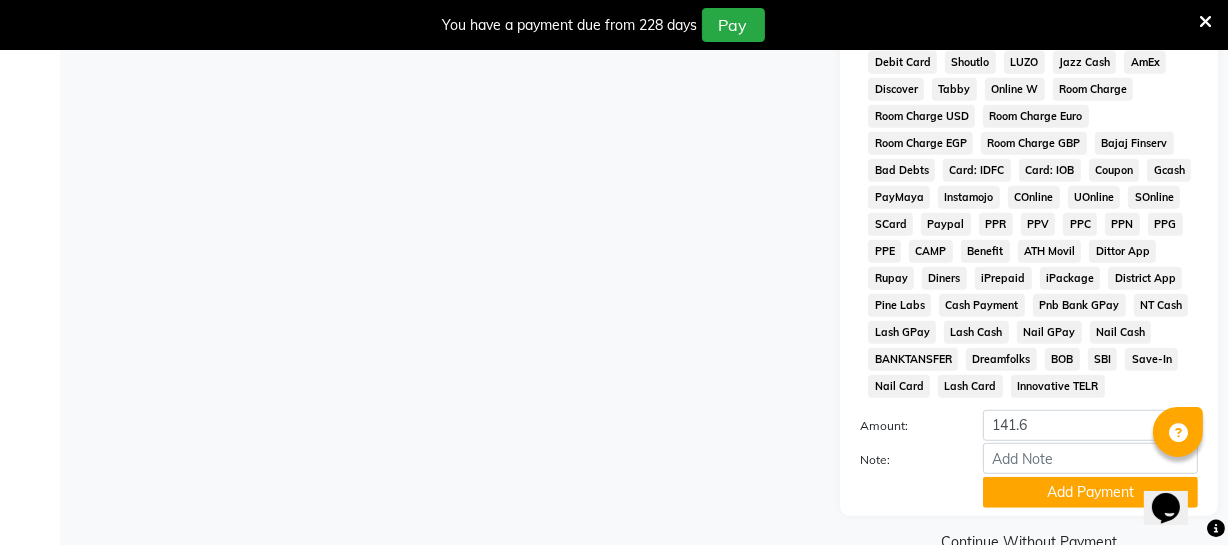 scroll, scrollTop: 1053, scrollLeft: 0, axis: vertical 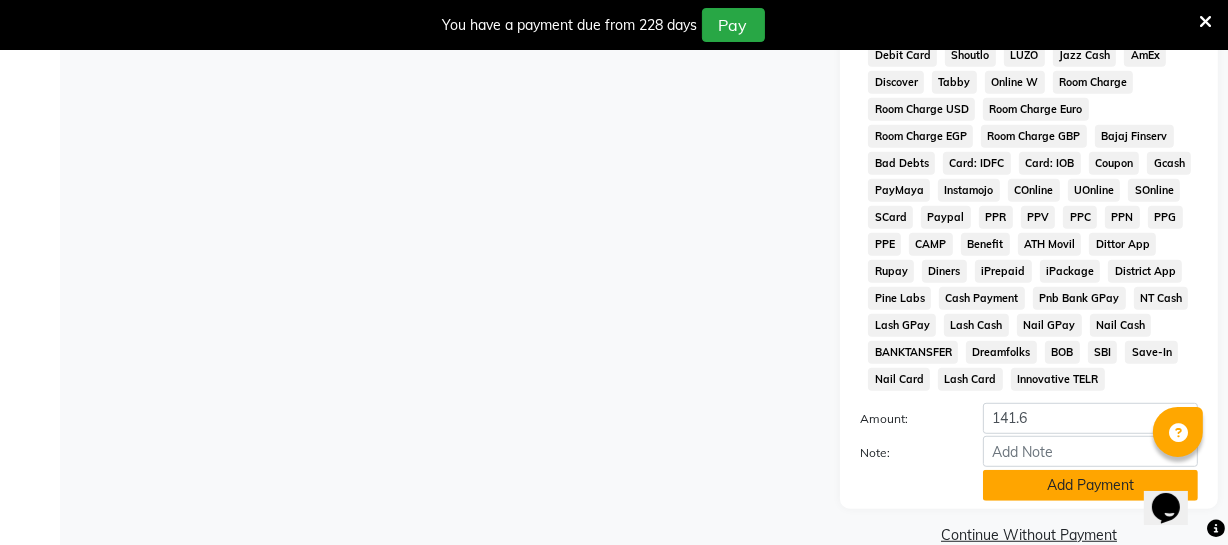 click on "Add Payment" 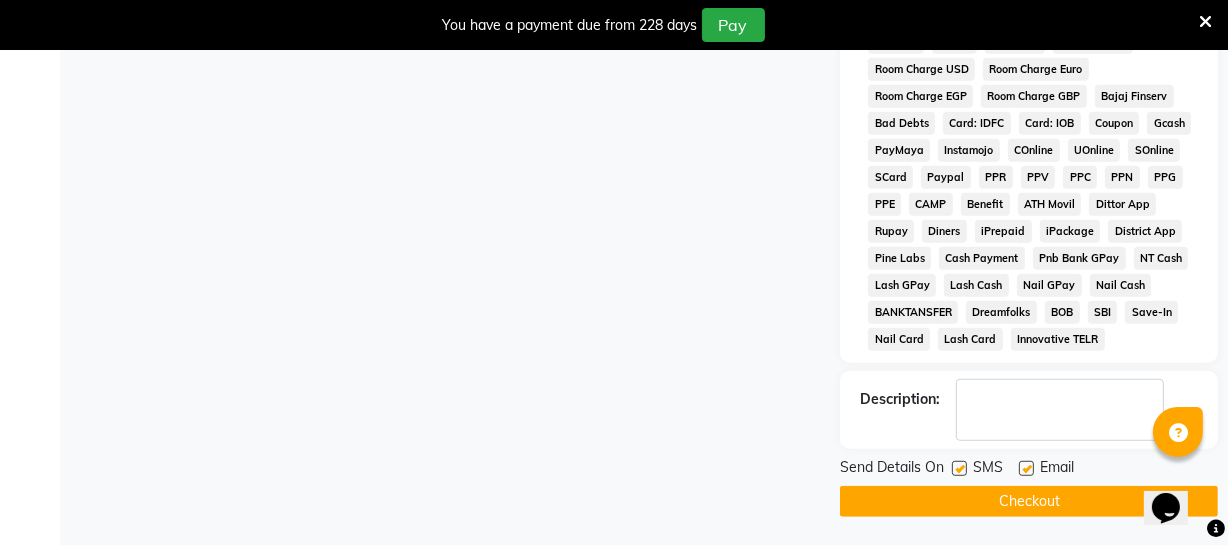 scroll, scrollTop: 1094, scrollLeft: 0, axis: vertical 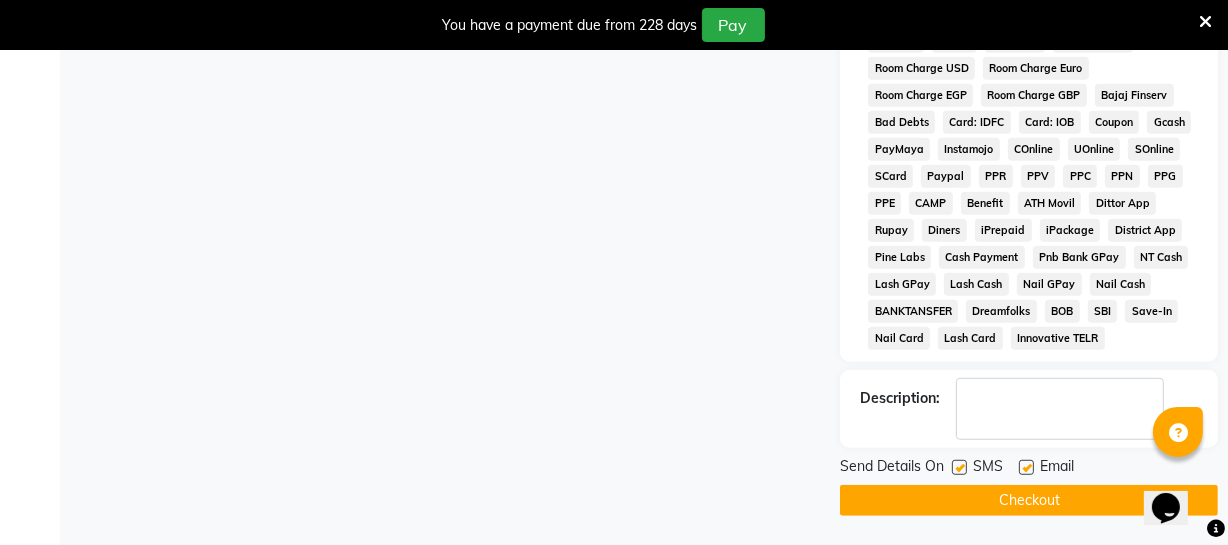 click on "Checkout" 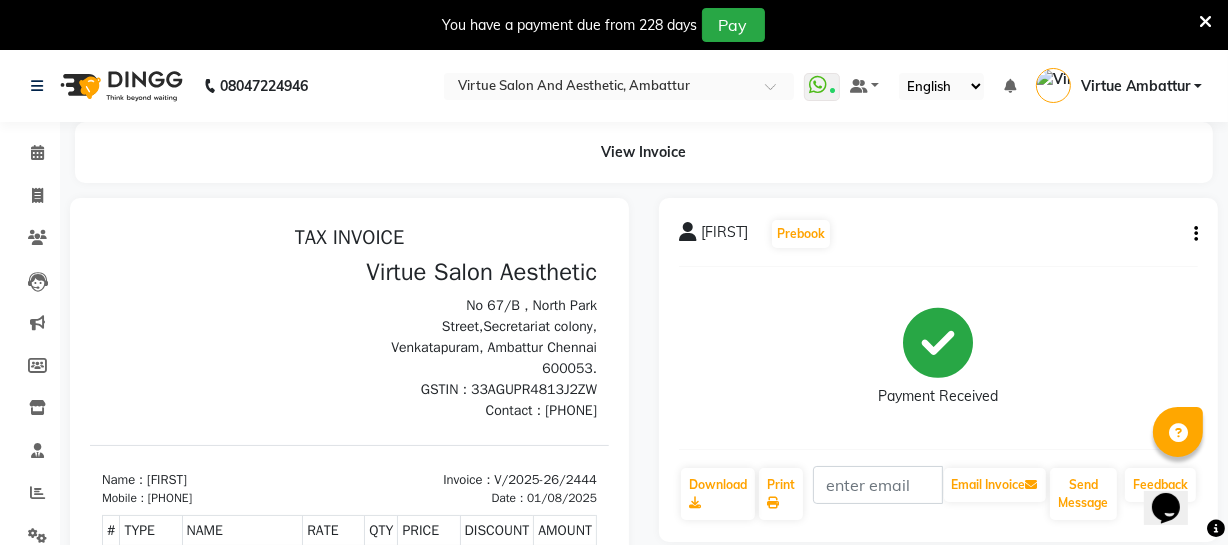 scroll, scrollTop: 16, scrollLeft: 0, axis: vertical 